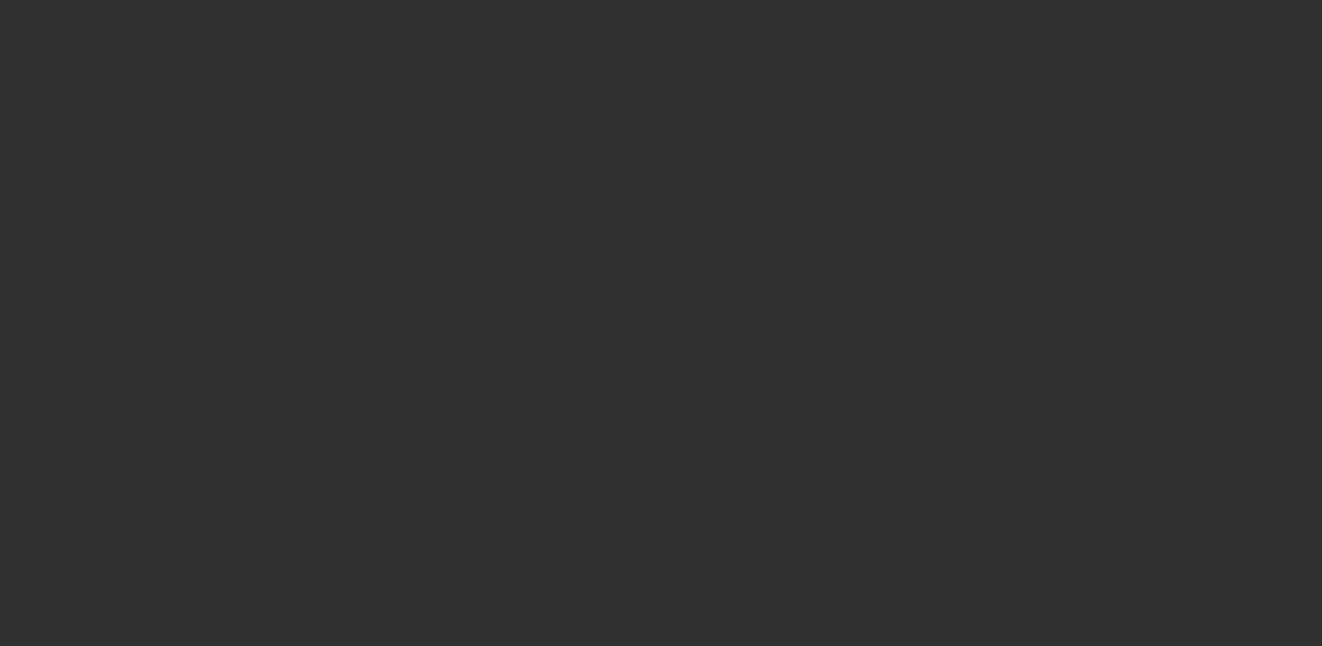 scroll, scrollTop: 0, scrollLeft: 0, axis: both 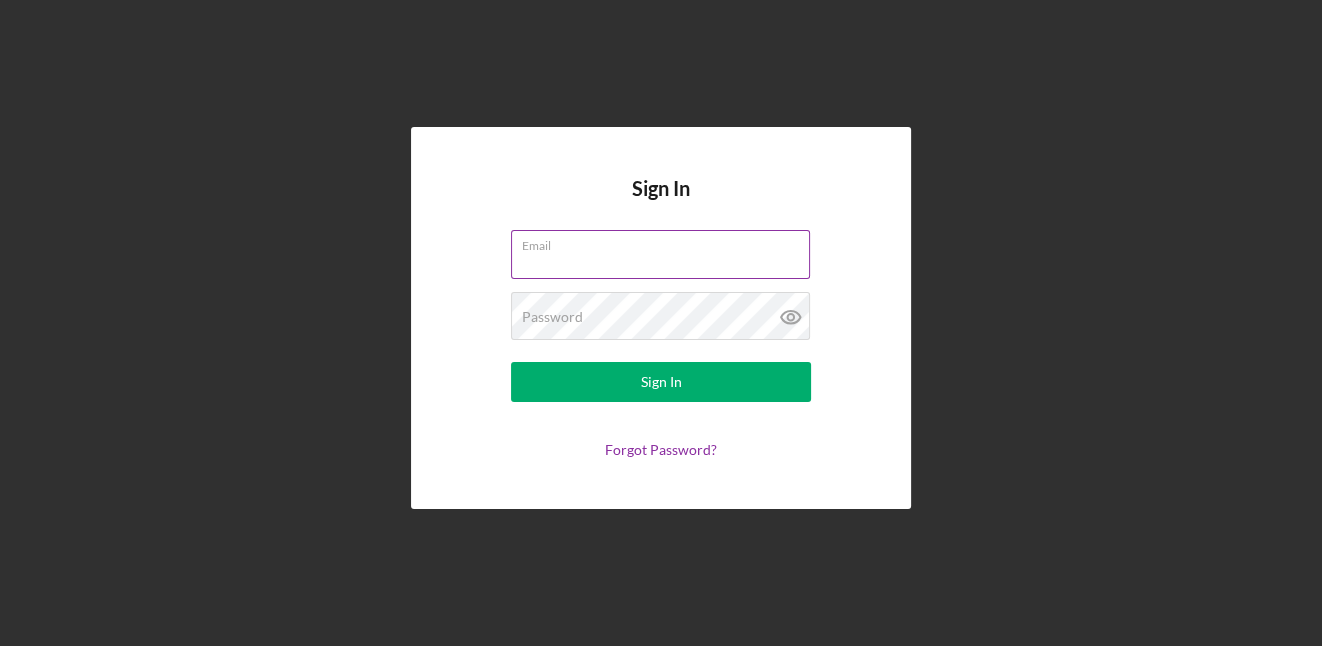 click on "Email" at bounding box center (660, 254) 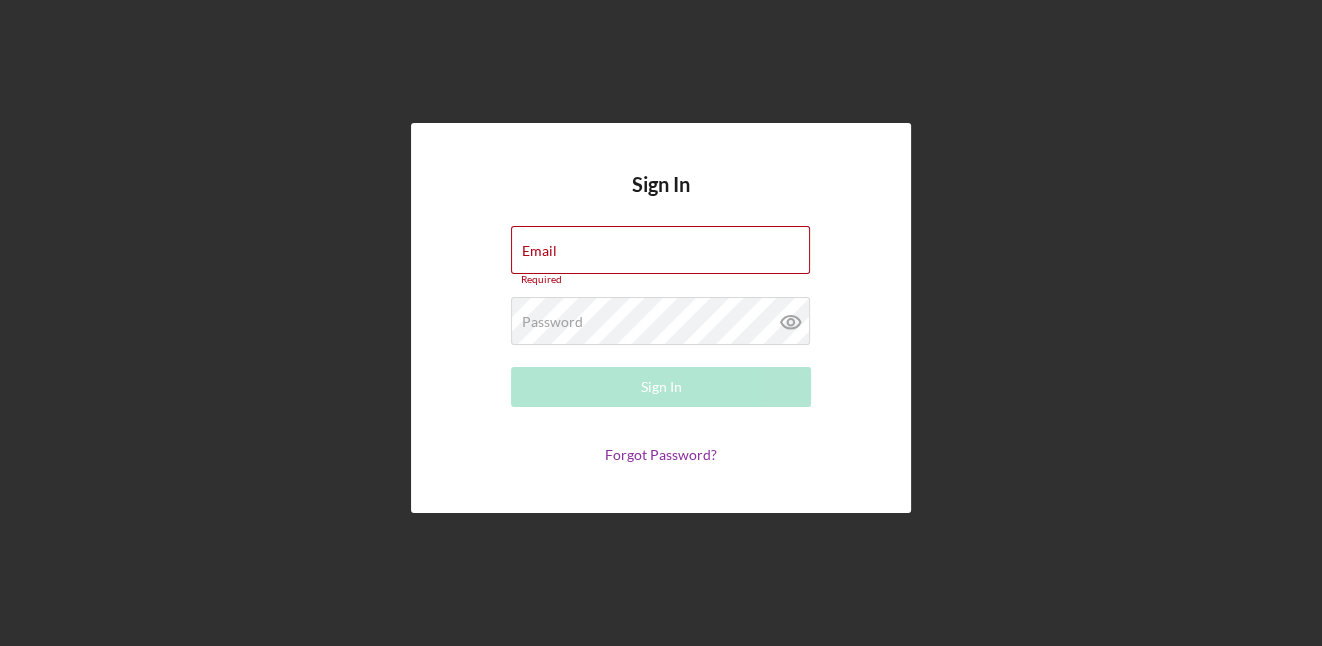 type on "[EMAIL]" 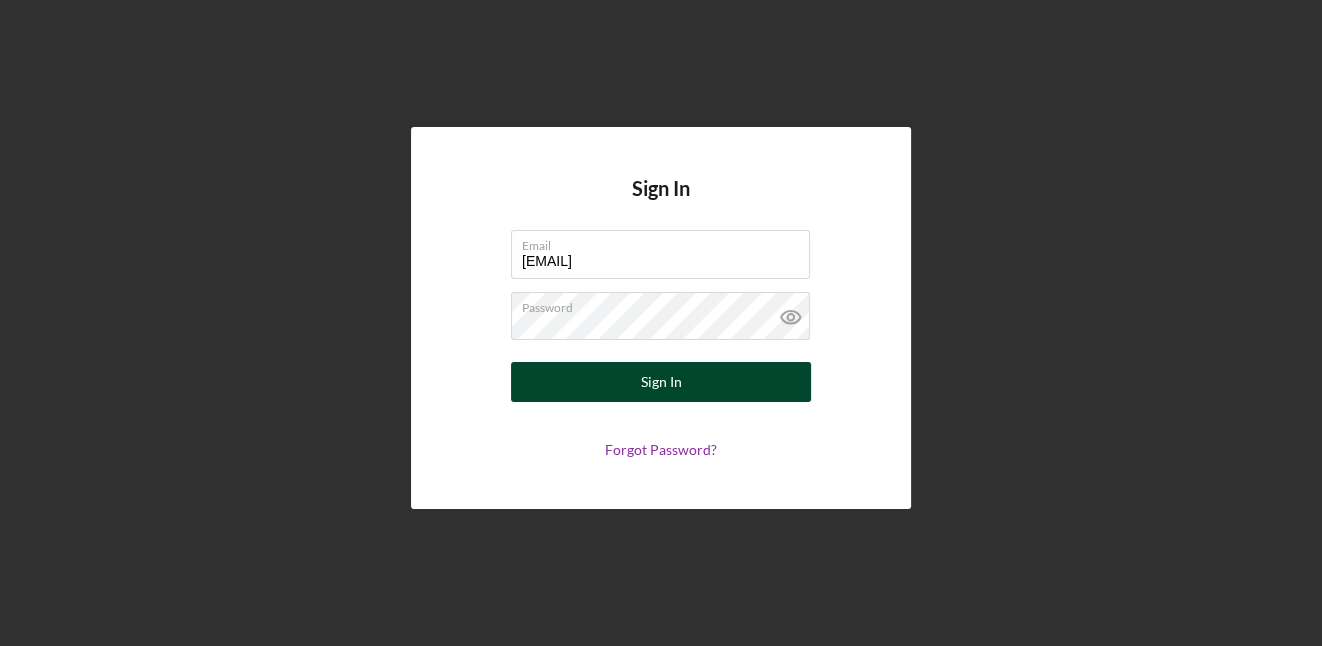 click on "Sign In" at bounding box center (661, 382) 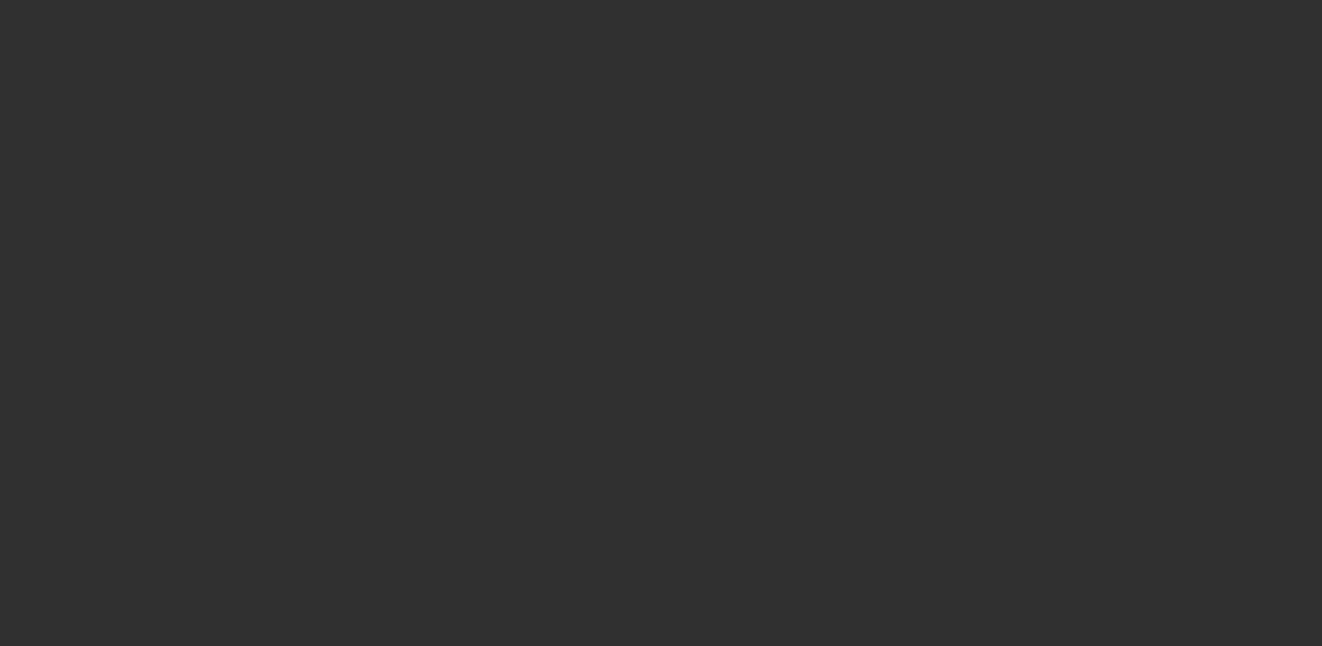 scroll, scrollTop: 0, scrollLeft: 0, axis: both 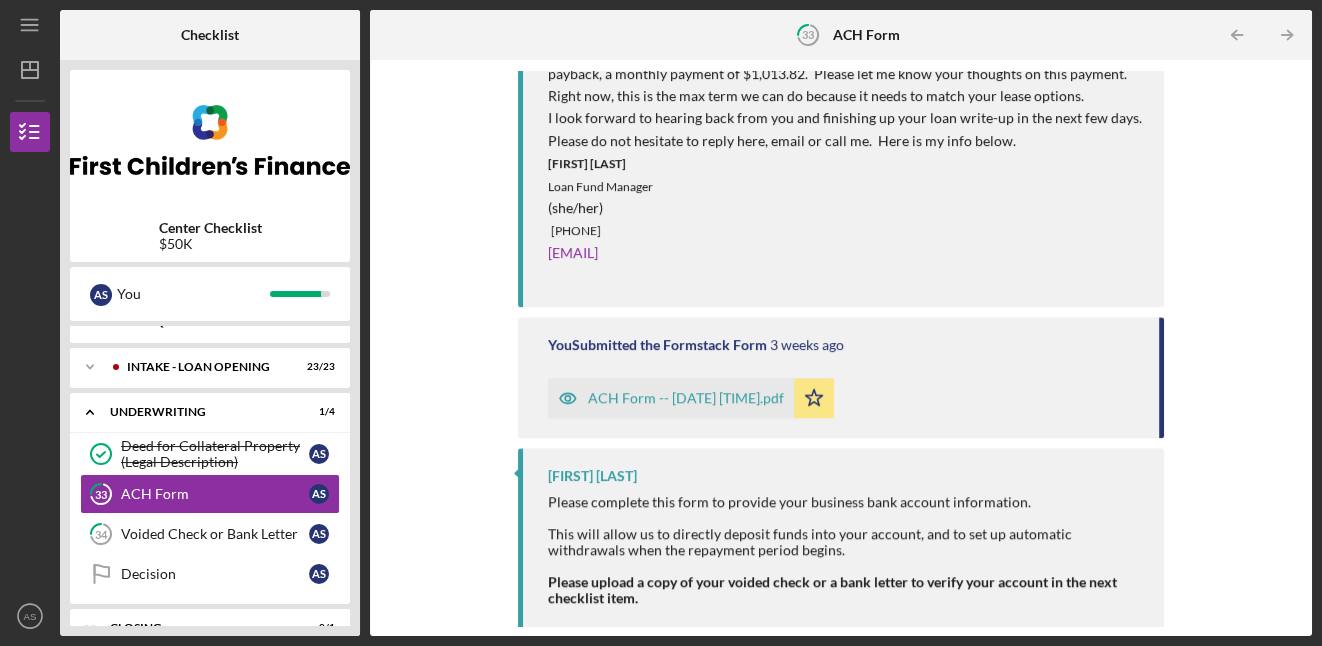 click on "ACH Form  -- [DATE] [TIME].pdf" at bounding box center [686, 398] 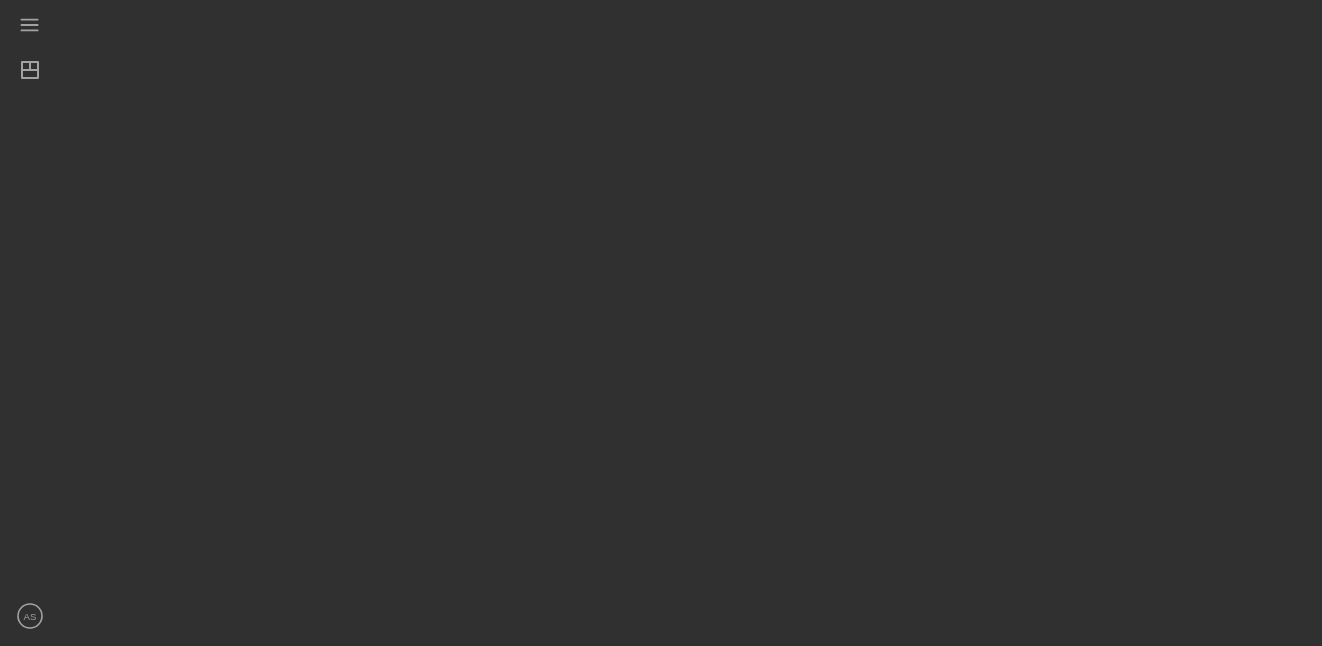 scroll, scrollTop: 0, scrollLeft: 0, axis: both 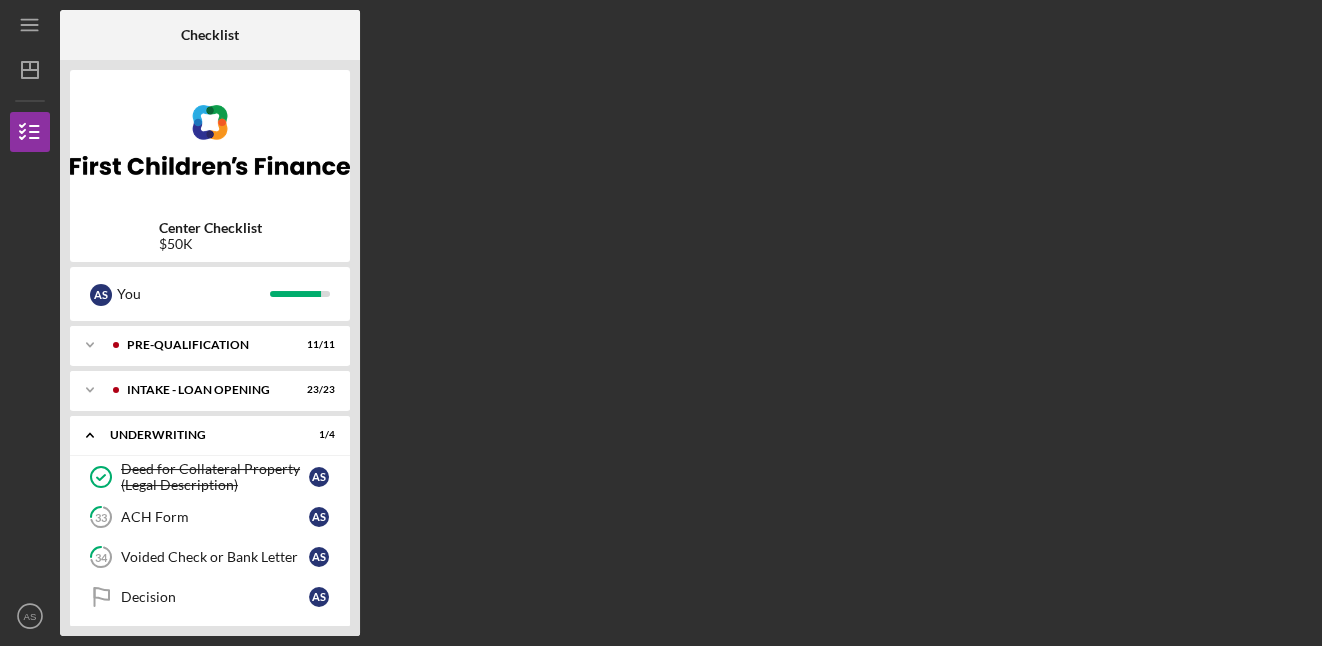 click on "Checklist Center Checklist $50K A S You Icon/Expander Pre-Qualification 11 / 11 Icon/Expander INTAKE - LOAN OPENING 23 / 23 Icon/Expander UNDERWRITING 1 / 4 Deed for Collateral Property (Legal Description) Deed for Collateral Property (Legal Description) A S 33 ACH Form A S 34 Voided Check or Bank Letter A S Decision Decision A S Icon/Expander CLOSING 0 / 1 Icon/Expander Funding 0 / 1 Icon/Expander POST-CLOSING 0 / 1" at bounding box center (686, 323) 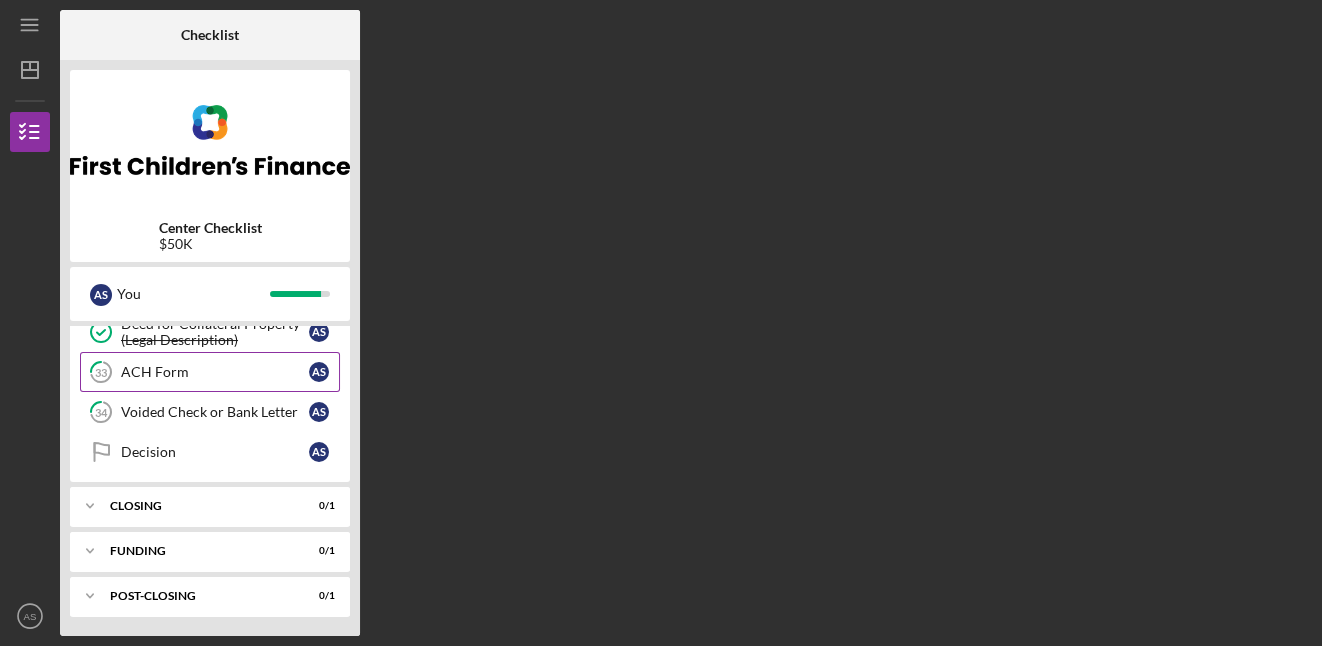 scroll, scrollTop: 0, scrollLeft: 0, axis: both 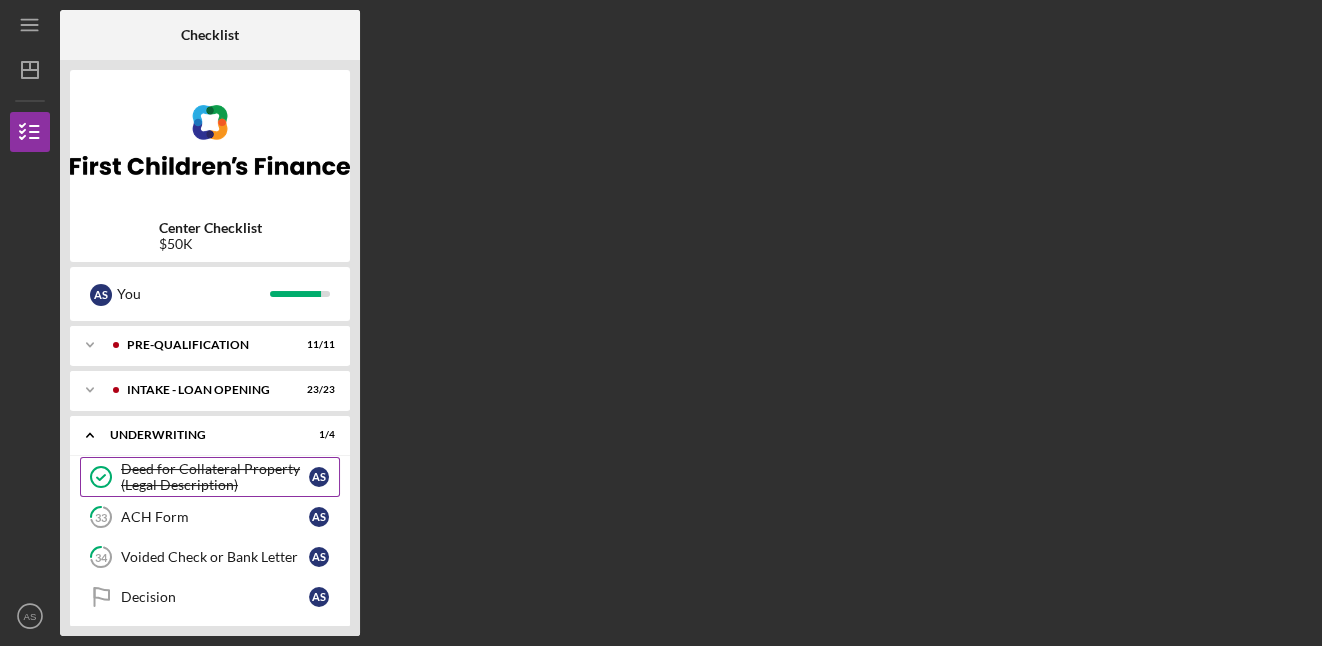 click on "Deed for Collateral Property (Legal Description)" at bounding box center (215, 477) 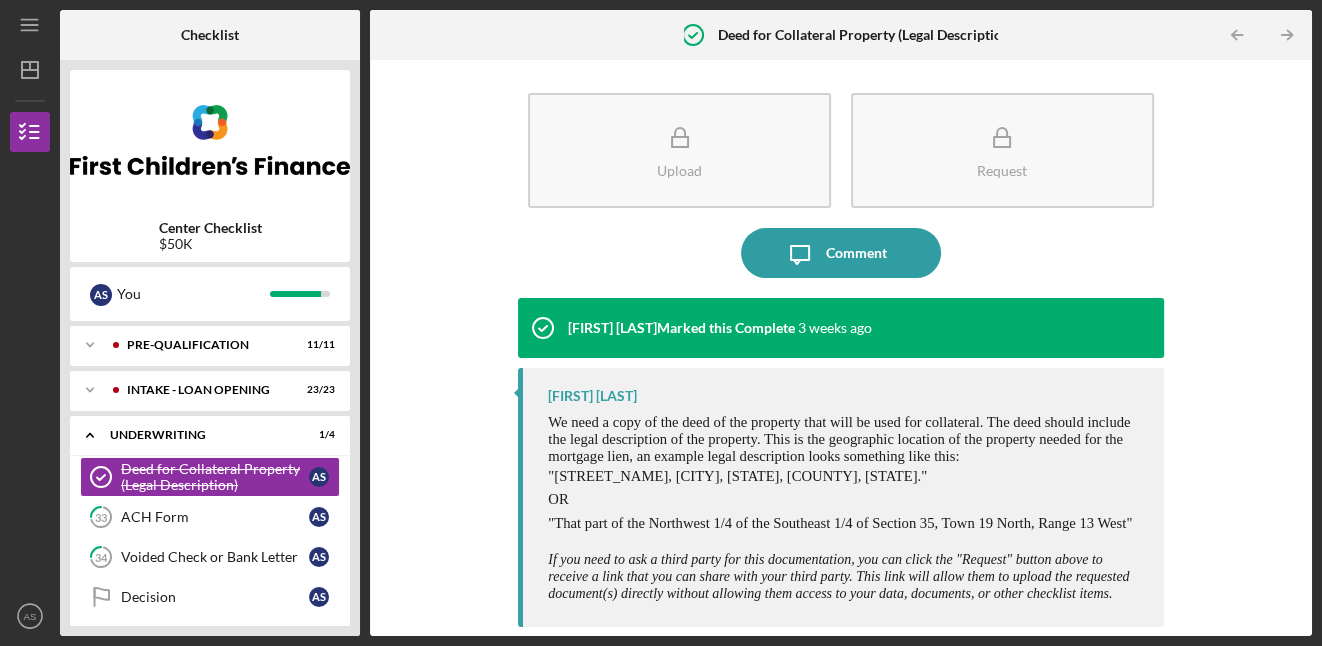 scroll, scrollTop: 0, scrollLeft: 0, axis: both 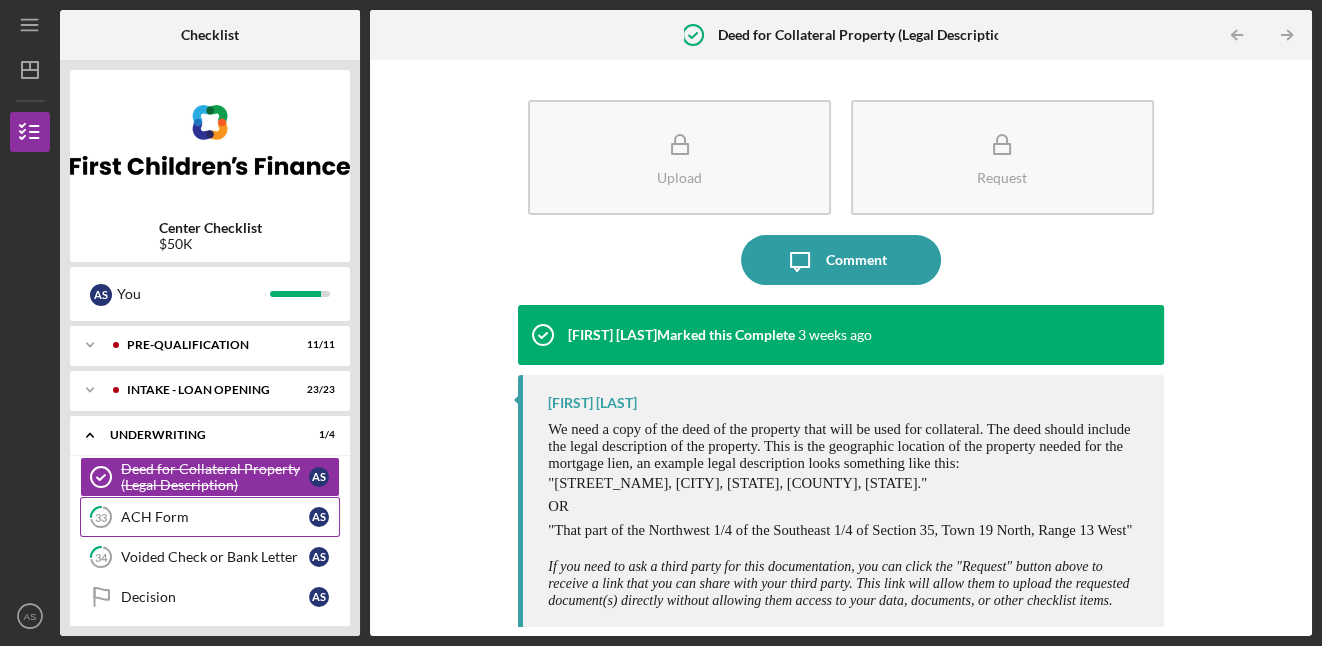 click on "ACH Form" at bounding box center [215, 517] 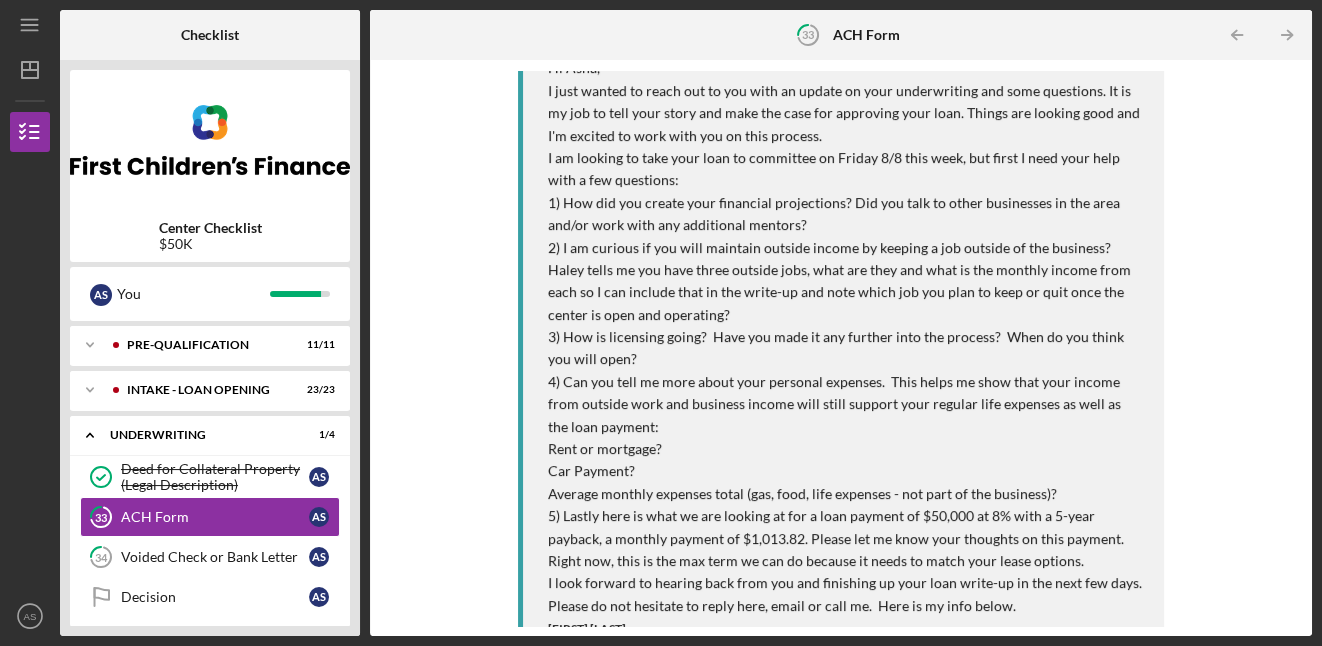 scroll, scrollTop: 920, scrollLeft: 0, axis: vertical 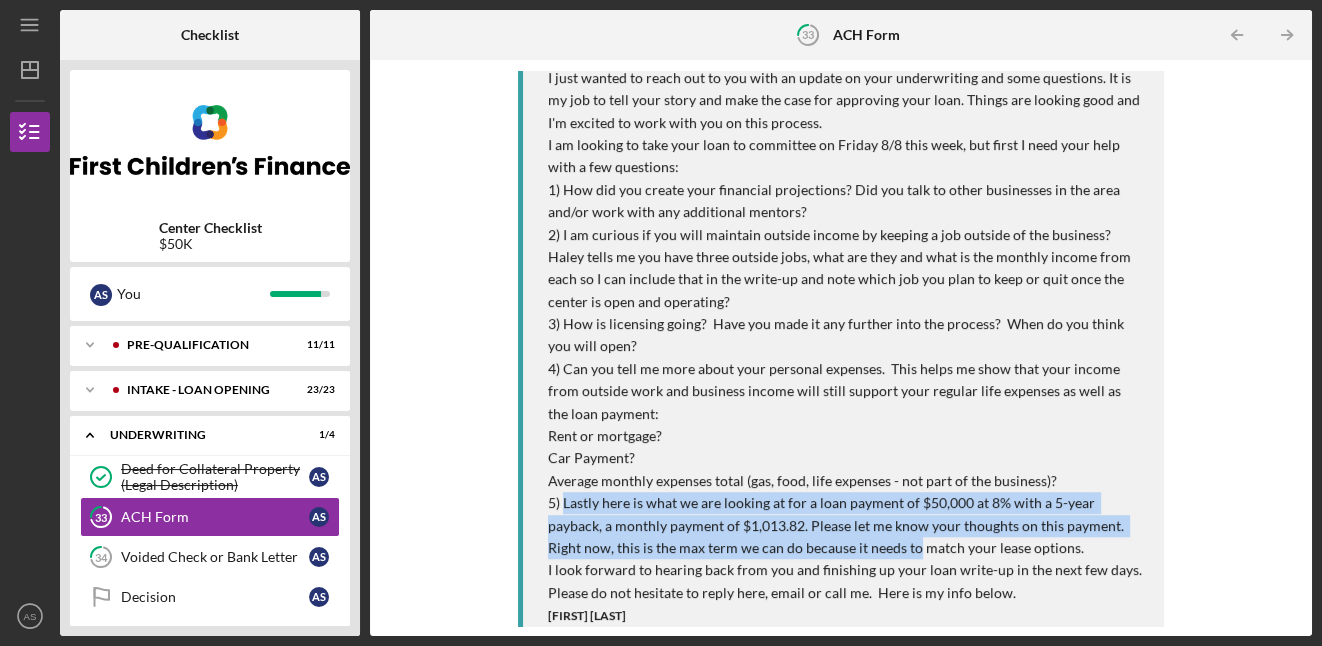 drag, startPoint x: 563, startPoint y: 497, endPoint x: 902, endPoint y: 552, distance: 343.43268 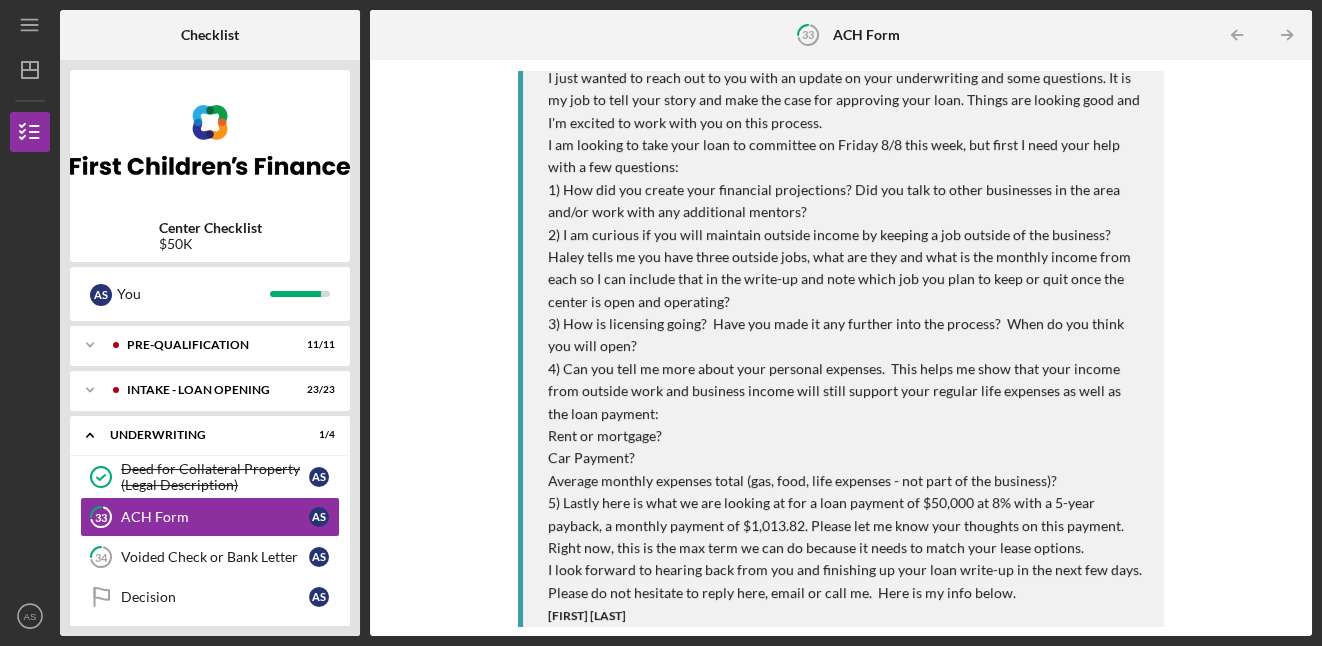 click on "I look forward to hearing back from you and finishing up your loan write-up in the next few days.  Please do not hesitate to reply here, email or call me.  Here is my info below." at bounding box center [845, 581] 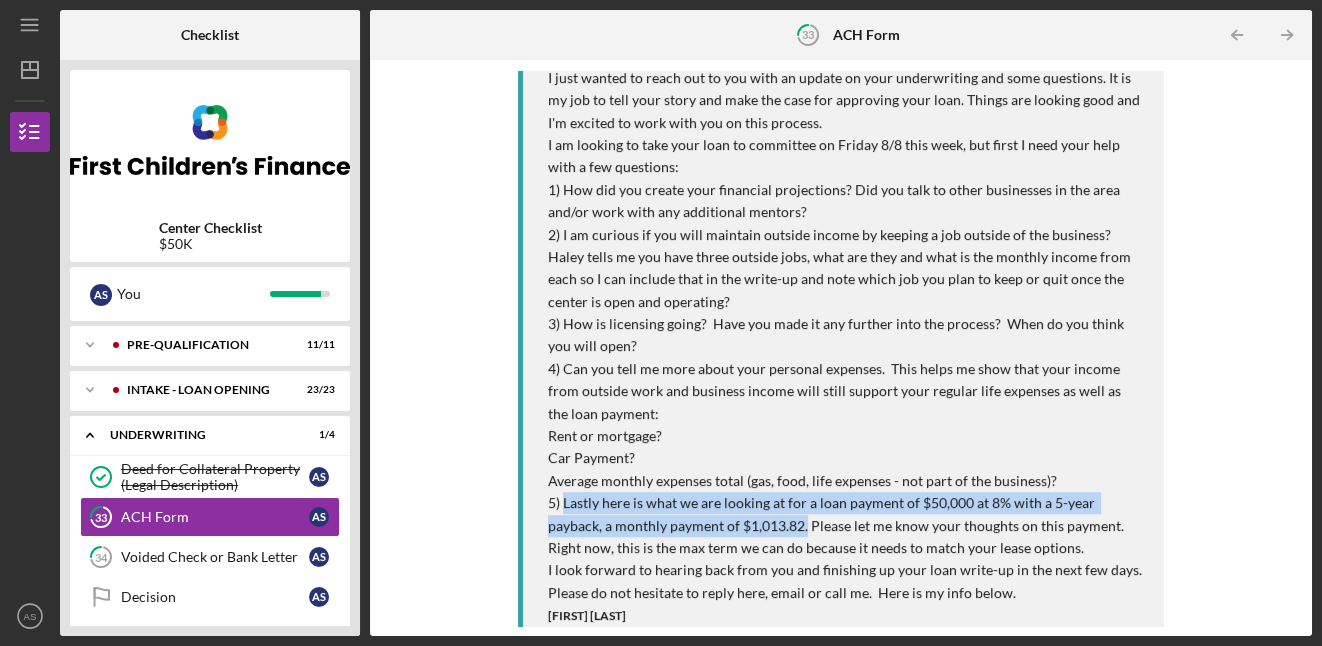 drag, startPoint x: 804, startPoint y: 522, endPoint x: 562, endPoint y: 501, distance: 242.90945 